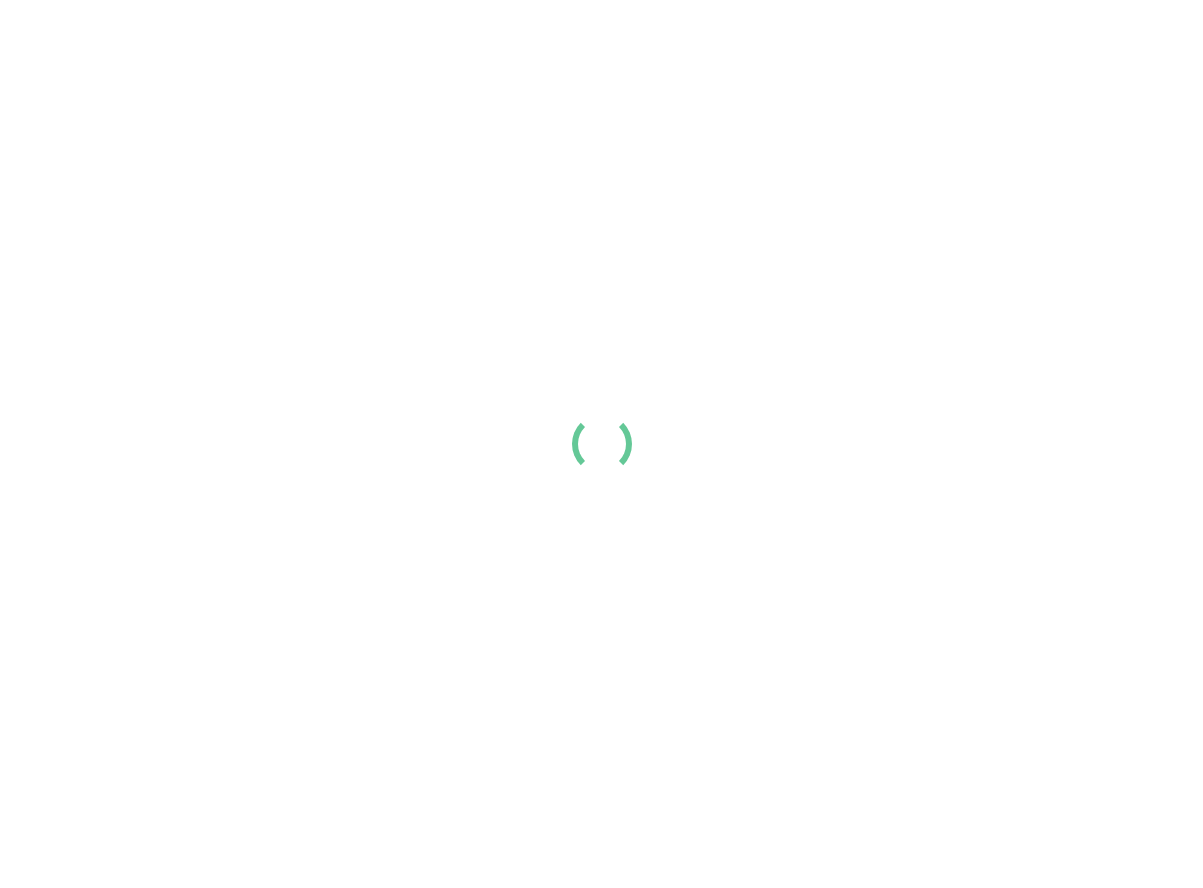 scroll, scrollTop: 0, scrollLeft: 0, axis: both 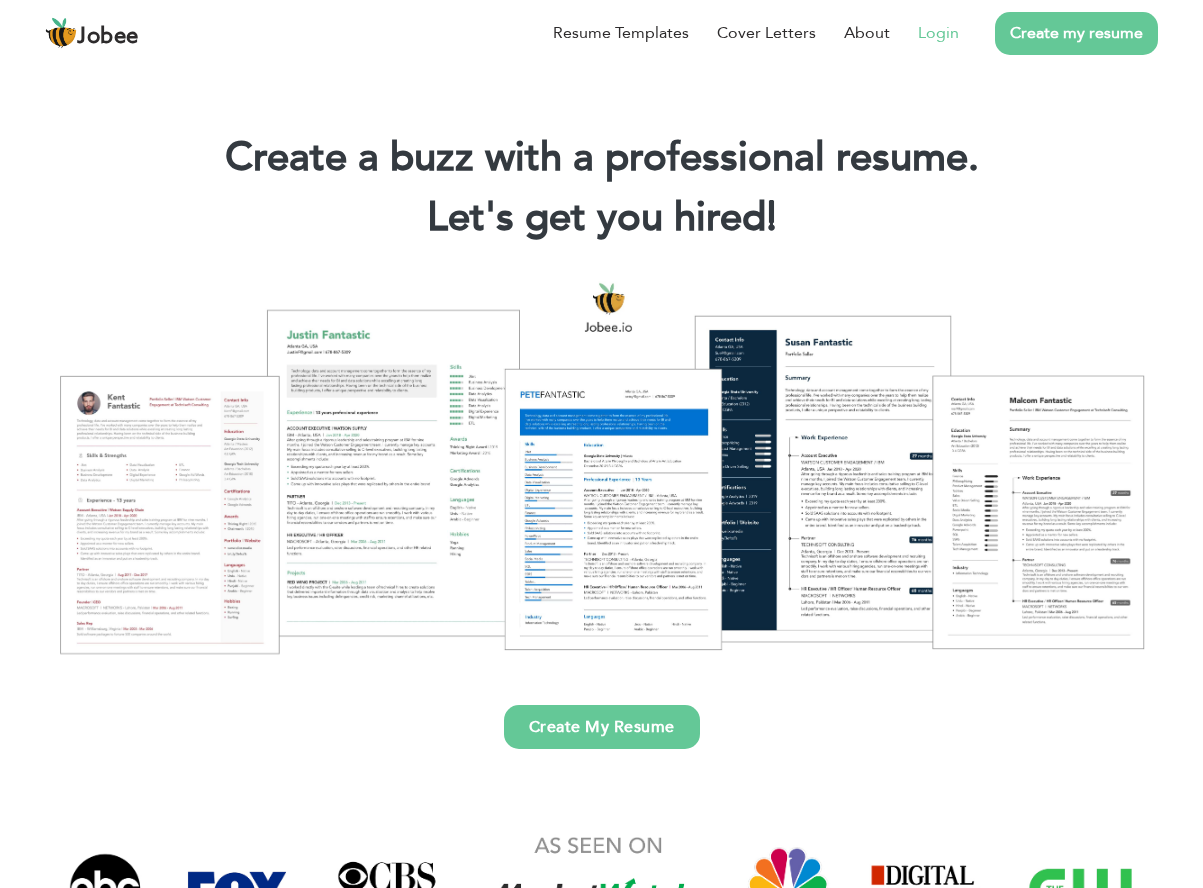 click on "Login" at bounding box center [938, 33] 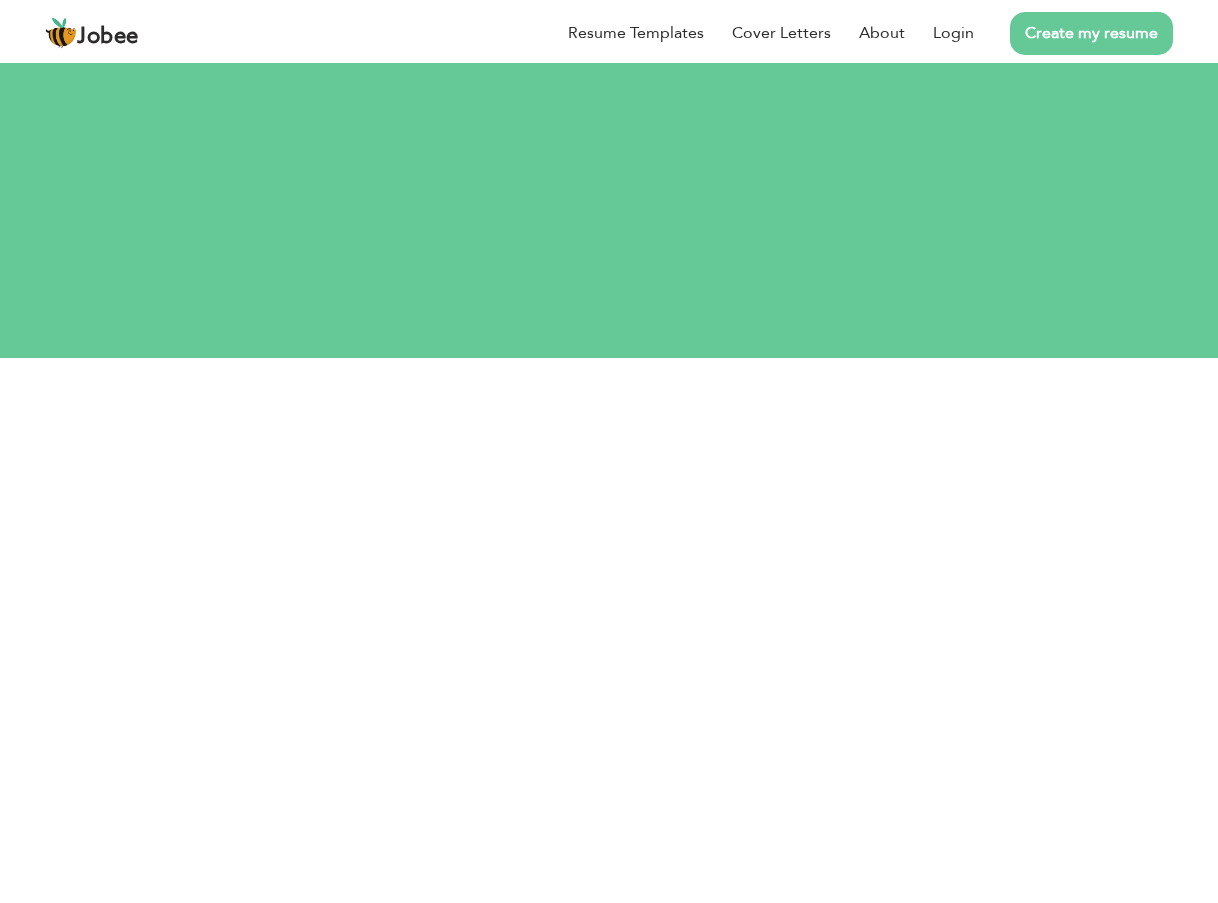 scroll, scrollTop: 0, scrollLeft: 0, axis: both 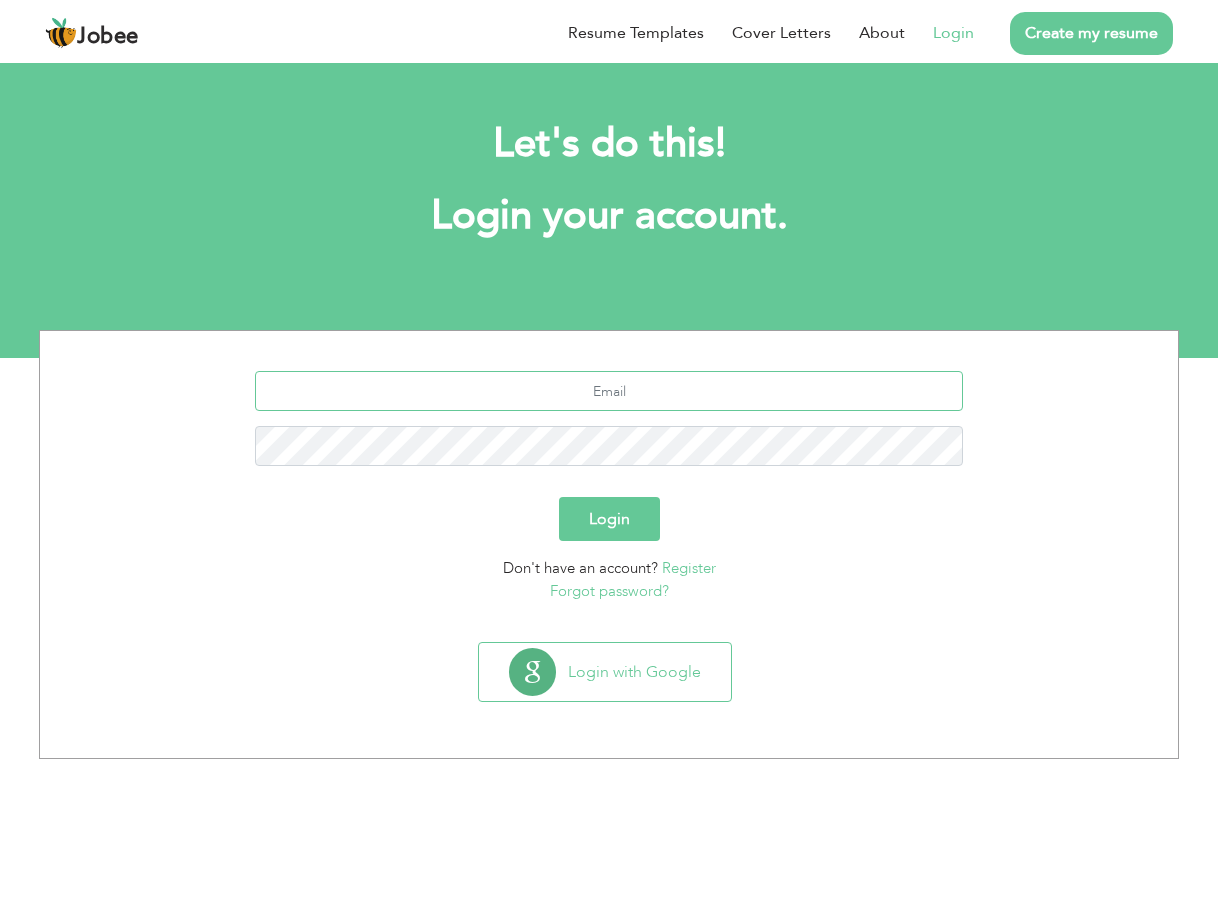 click at bounding box center [609, 391] 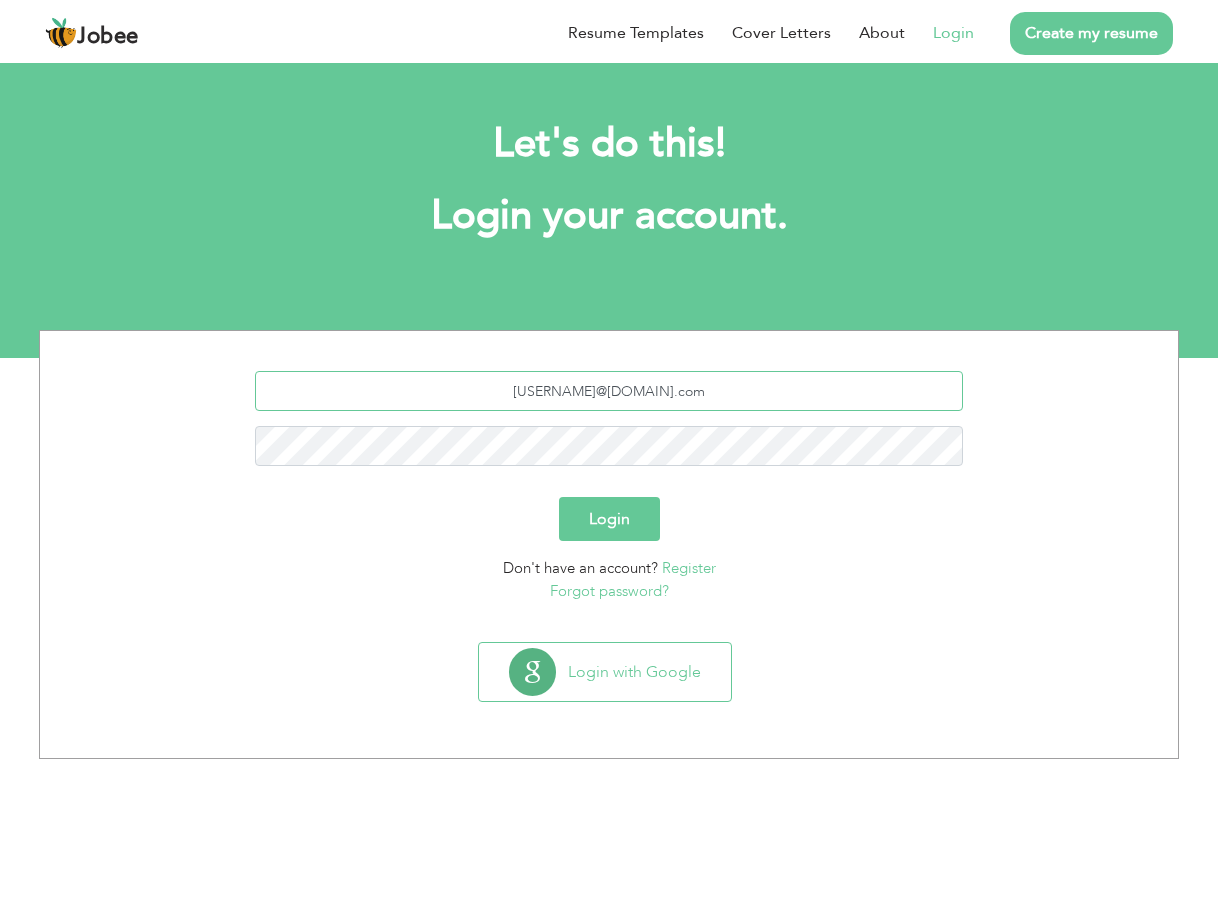 type on "asadmirza8090@gmail.com" 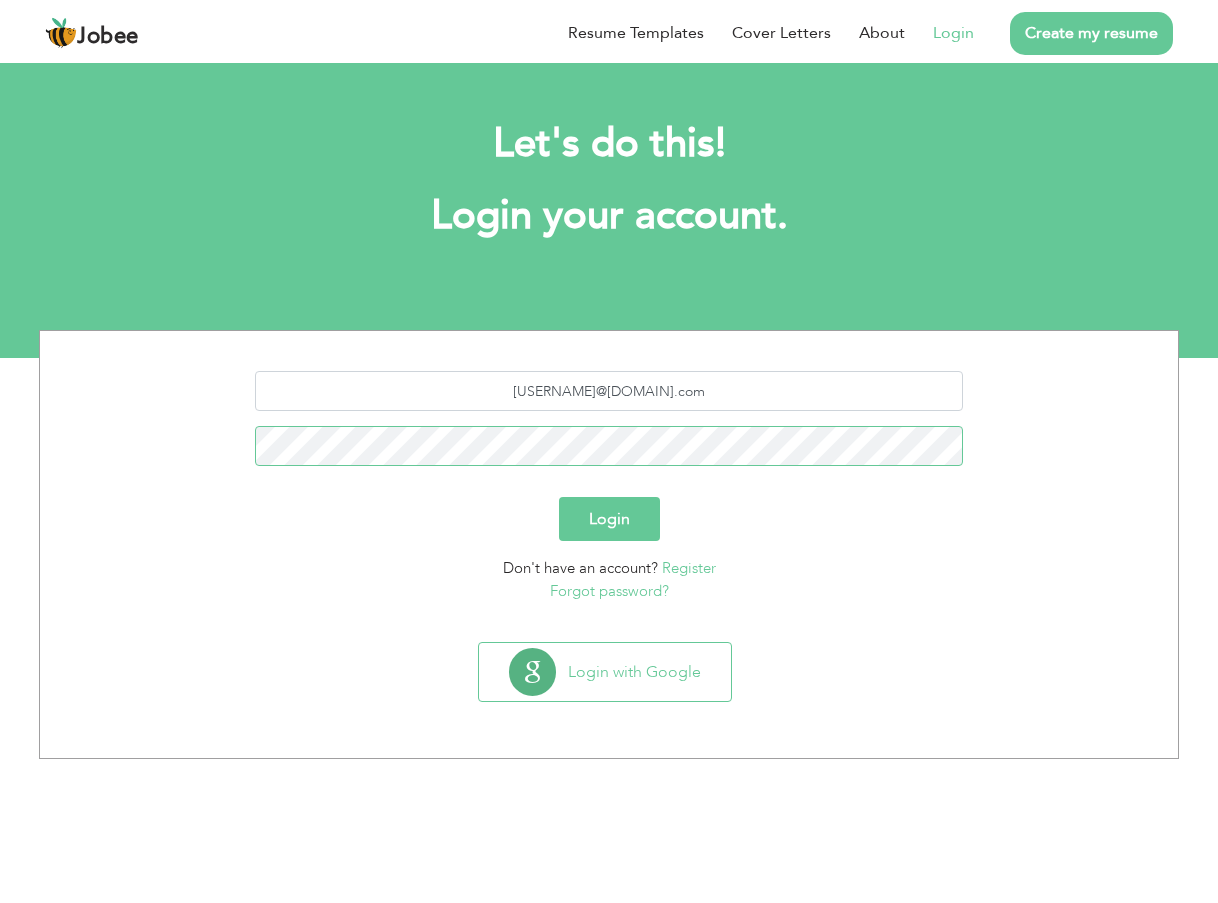 click on "Login" at bounding box center [609, 519] 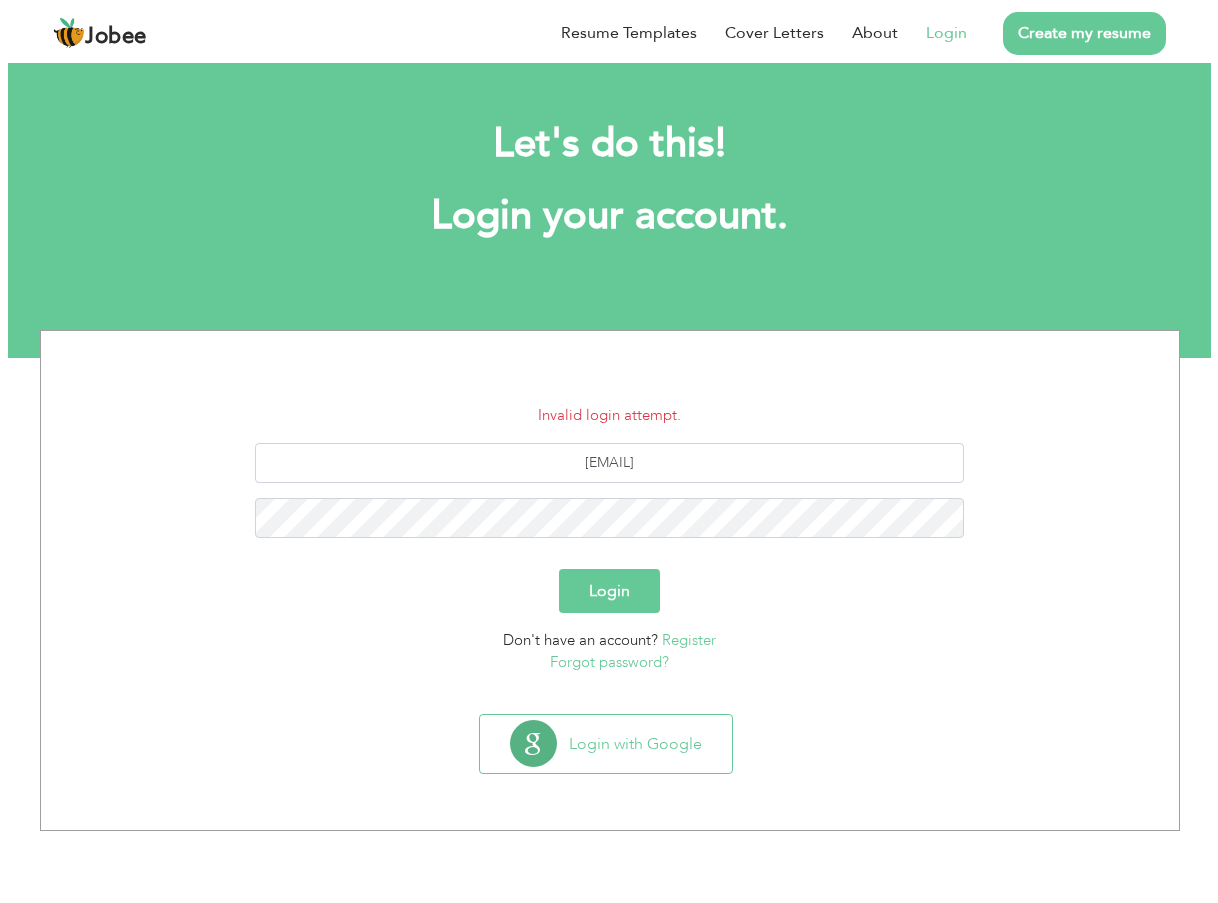 scroll, scrollTop: 0, scrollLeft: 0, axis: both 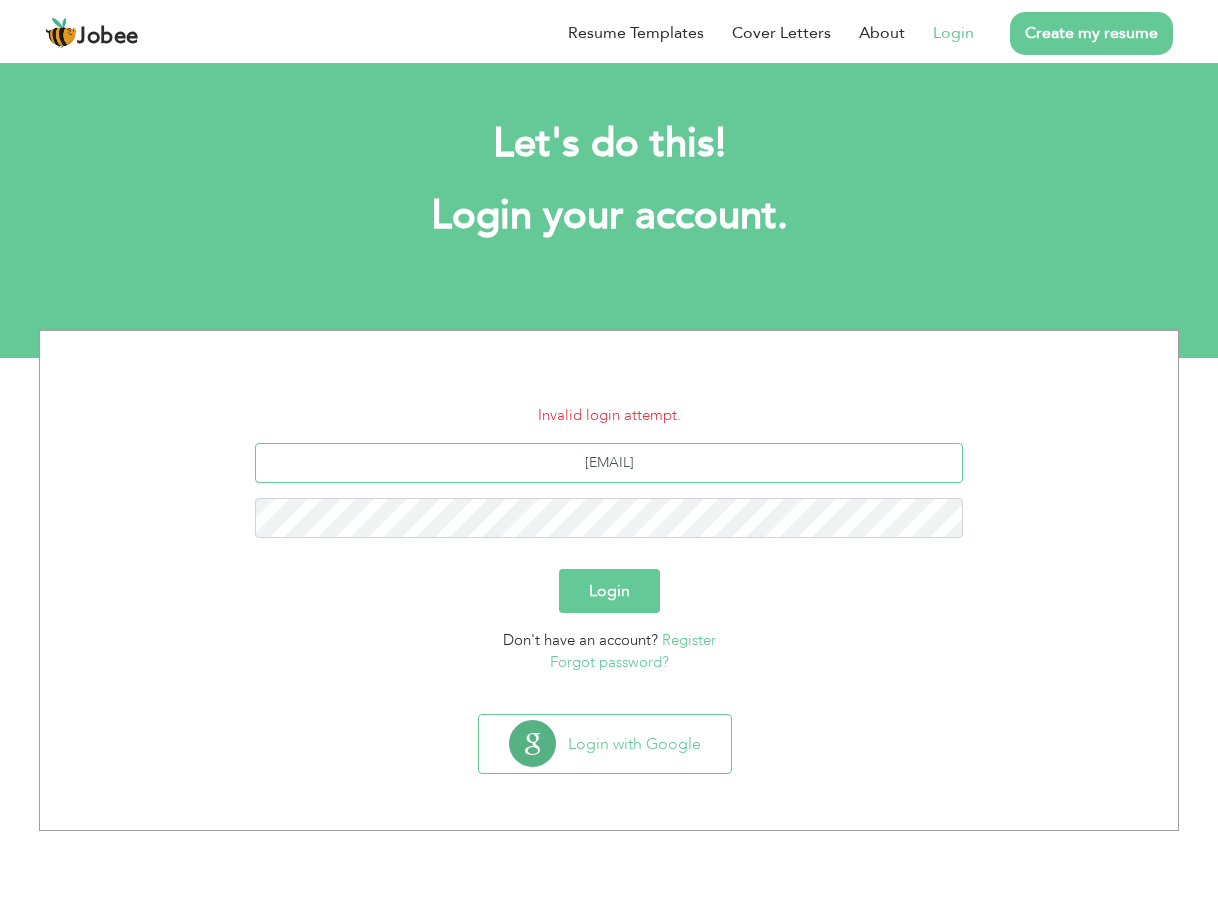 drag, startPoint x: 596, startPoint y: 460, endPoint x: 626, endPoint y: 494, distance: 45.343136 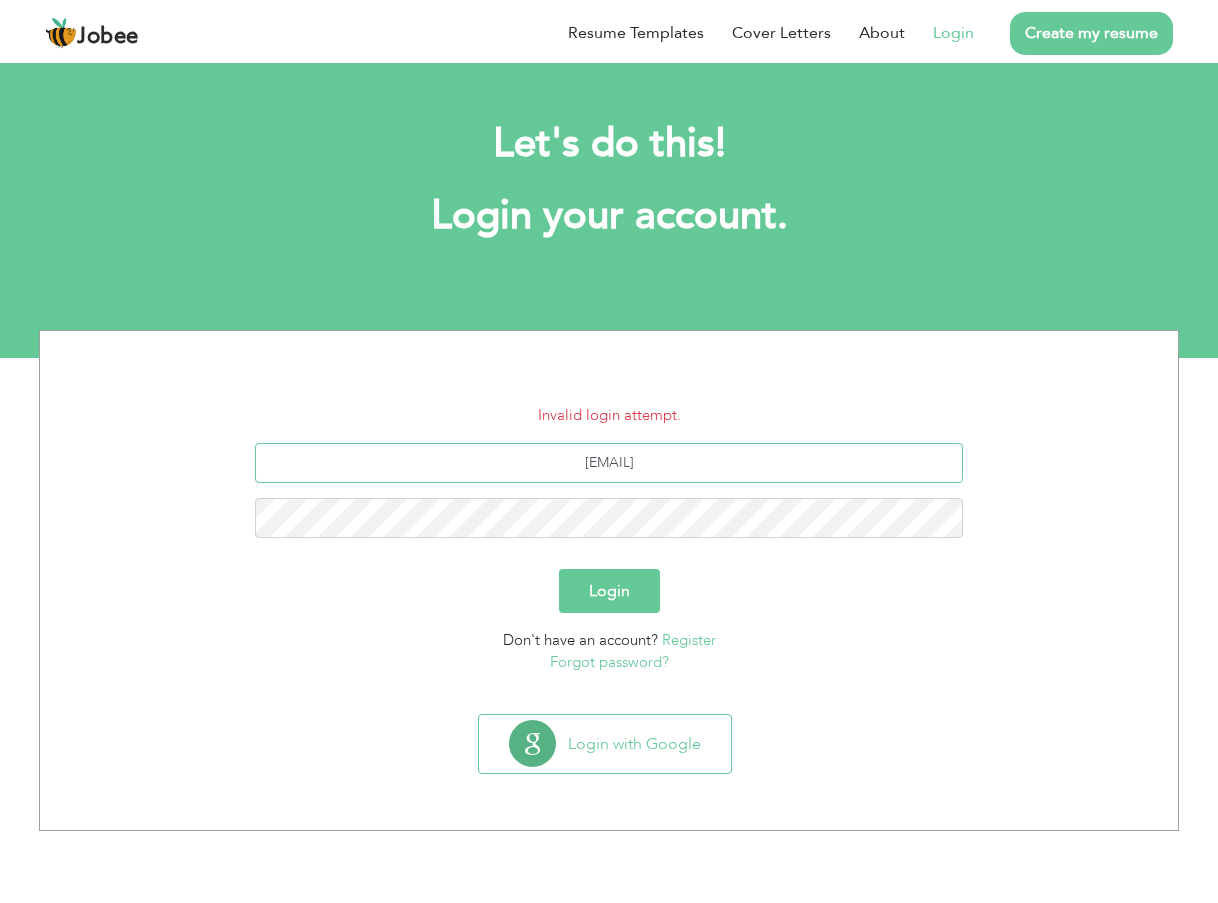 type on "[EMAIL]" 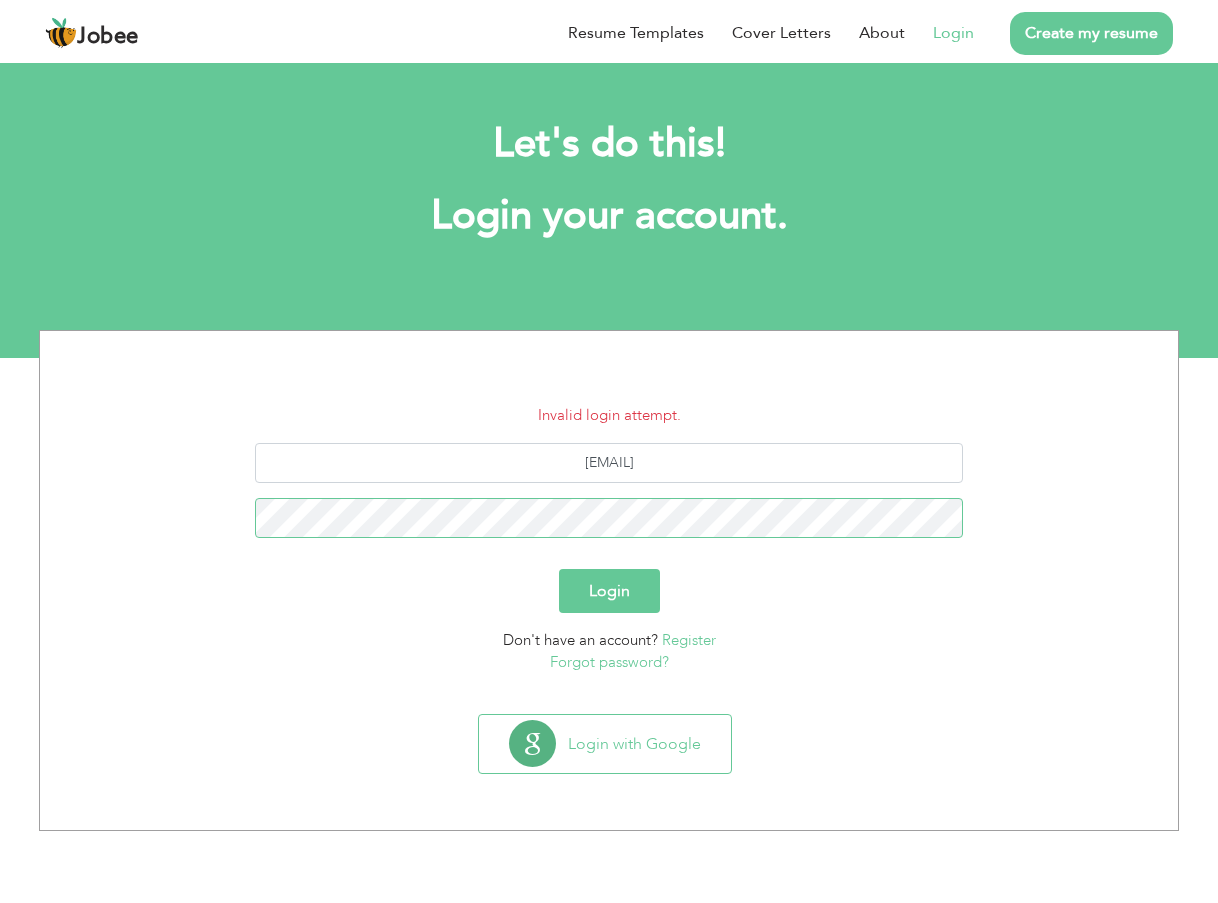 click on "Login" at bounding box center [609, 591] 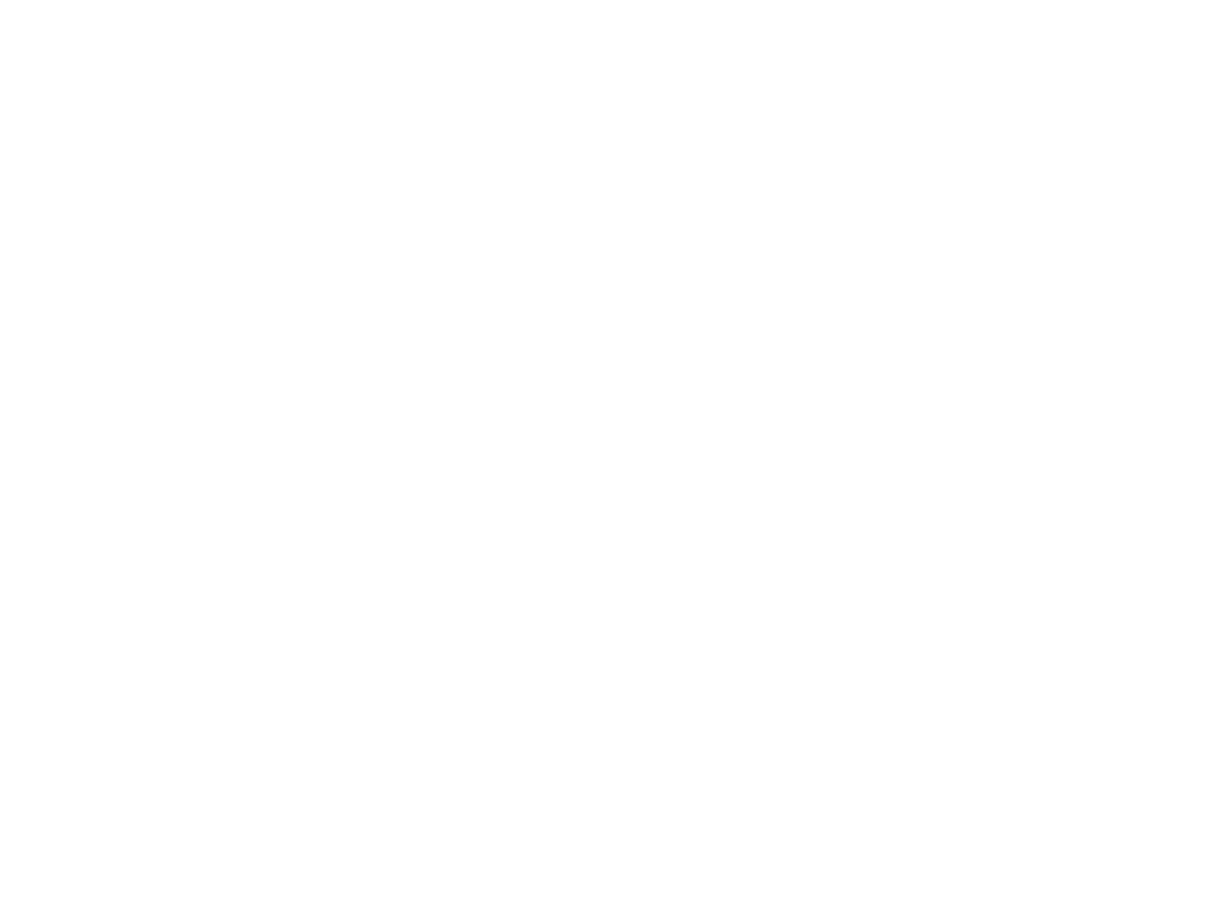 scroll, scrollTop: 0, scrollLeft: 0, axis: both 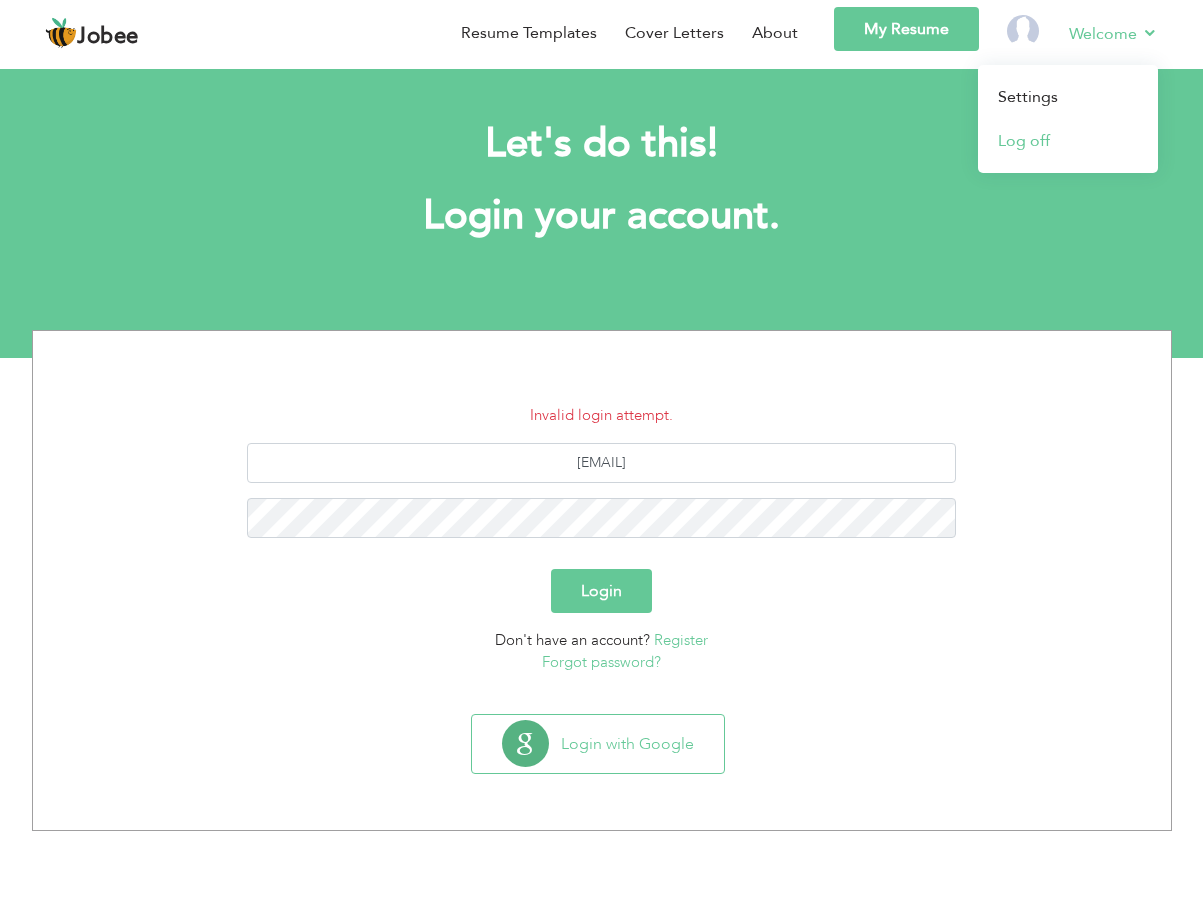 click on "Log off" at bounding box center (1068, 141) 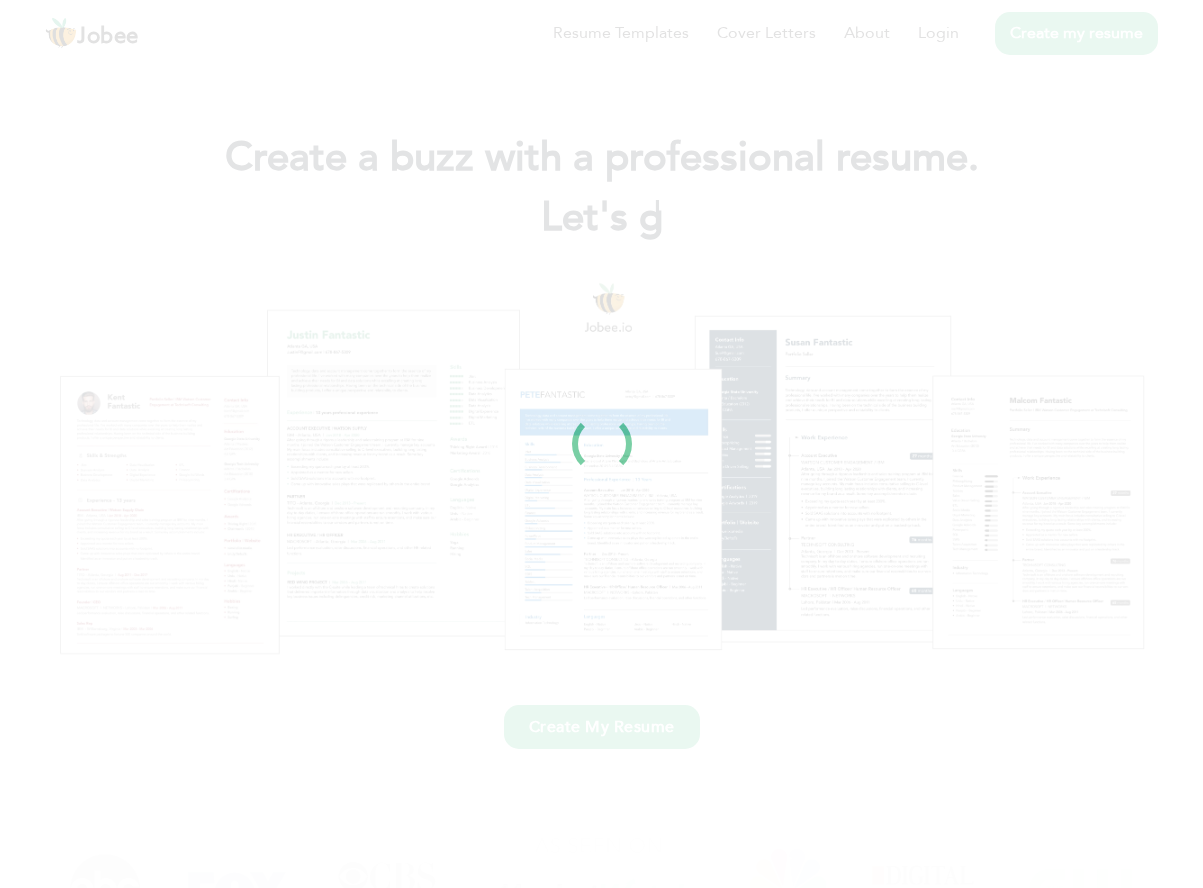 scroll, scrollTop: 0, scrollLeft: 0, axis: both 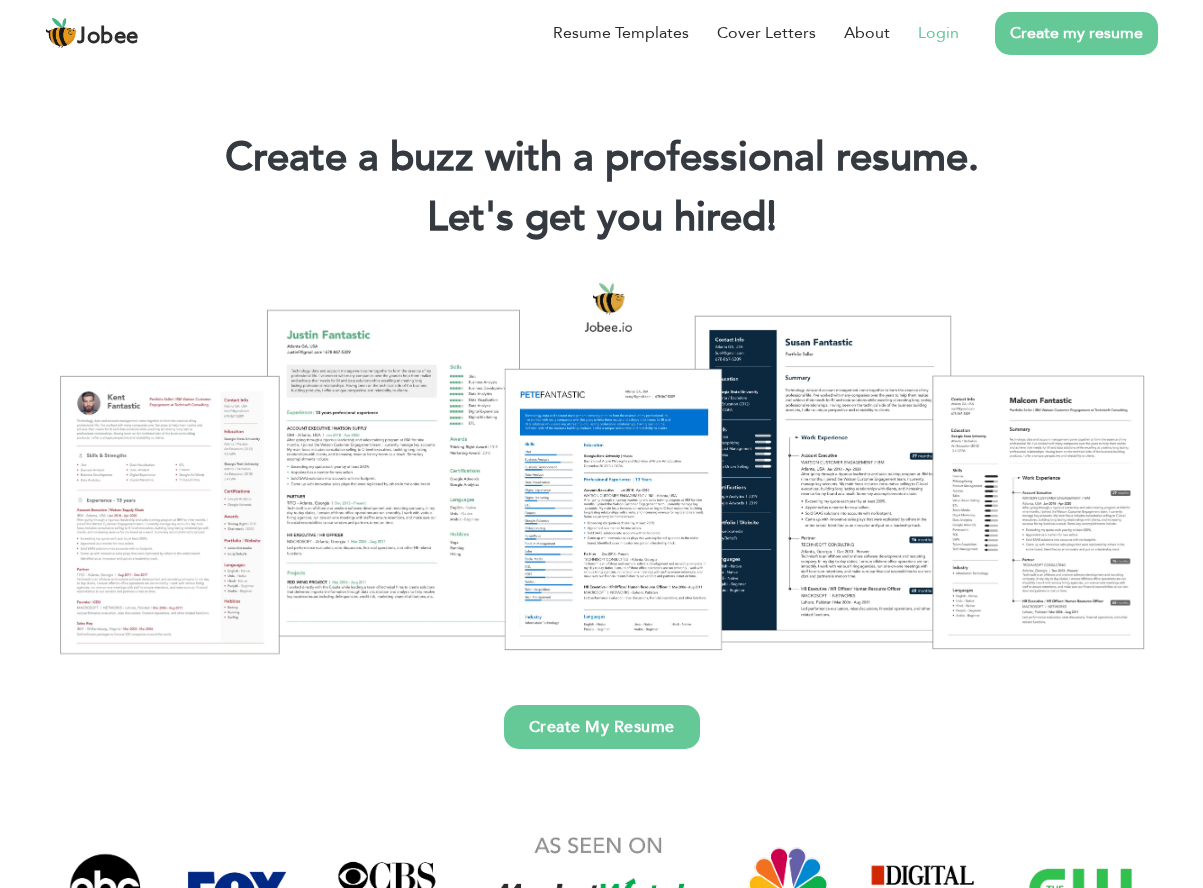 click on "Login" at bounding box center (938, 33) 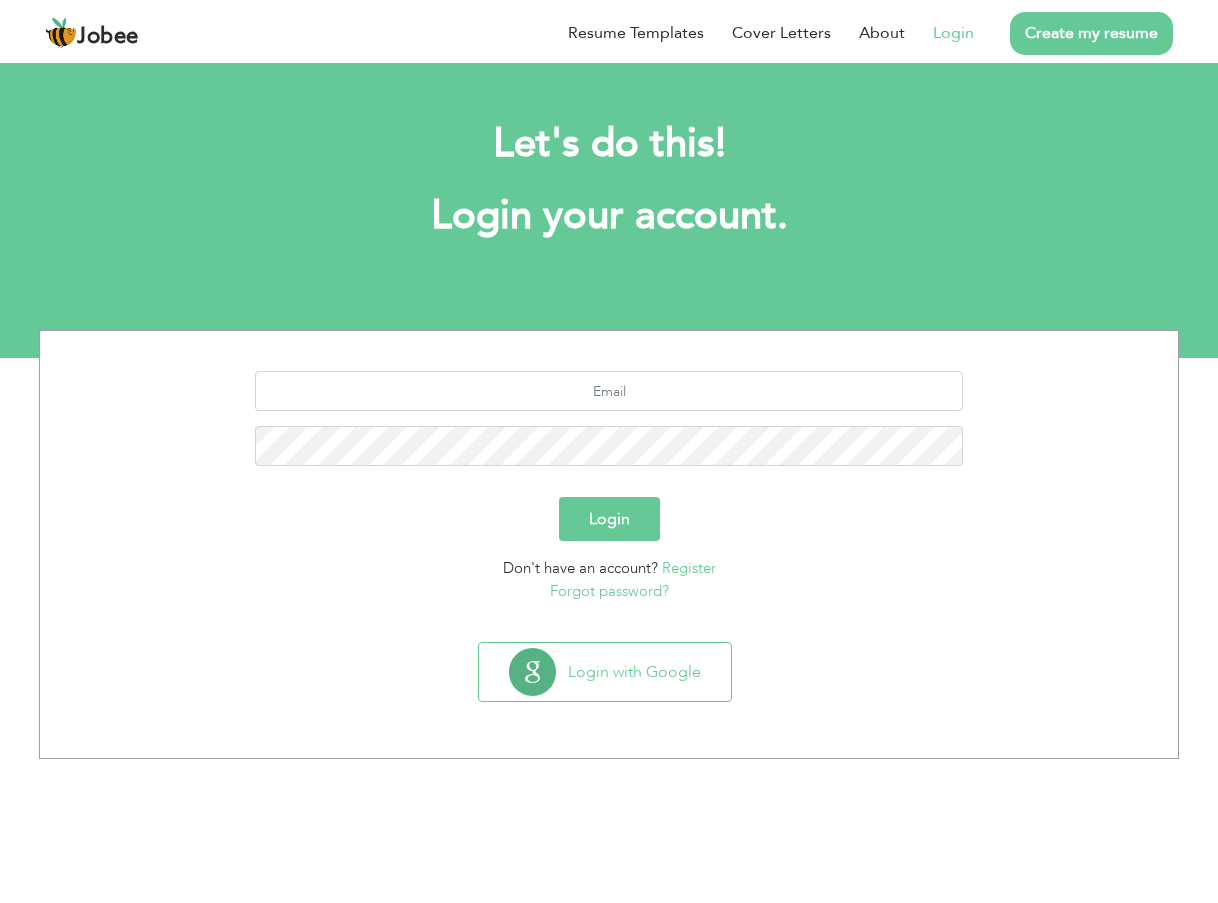 scroll, scrollTop: 0, scrollLeft: 0, axis: both 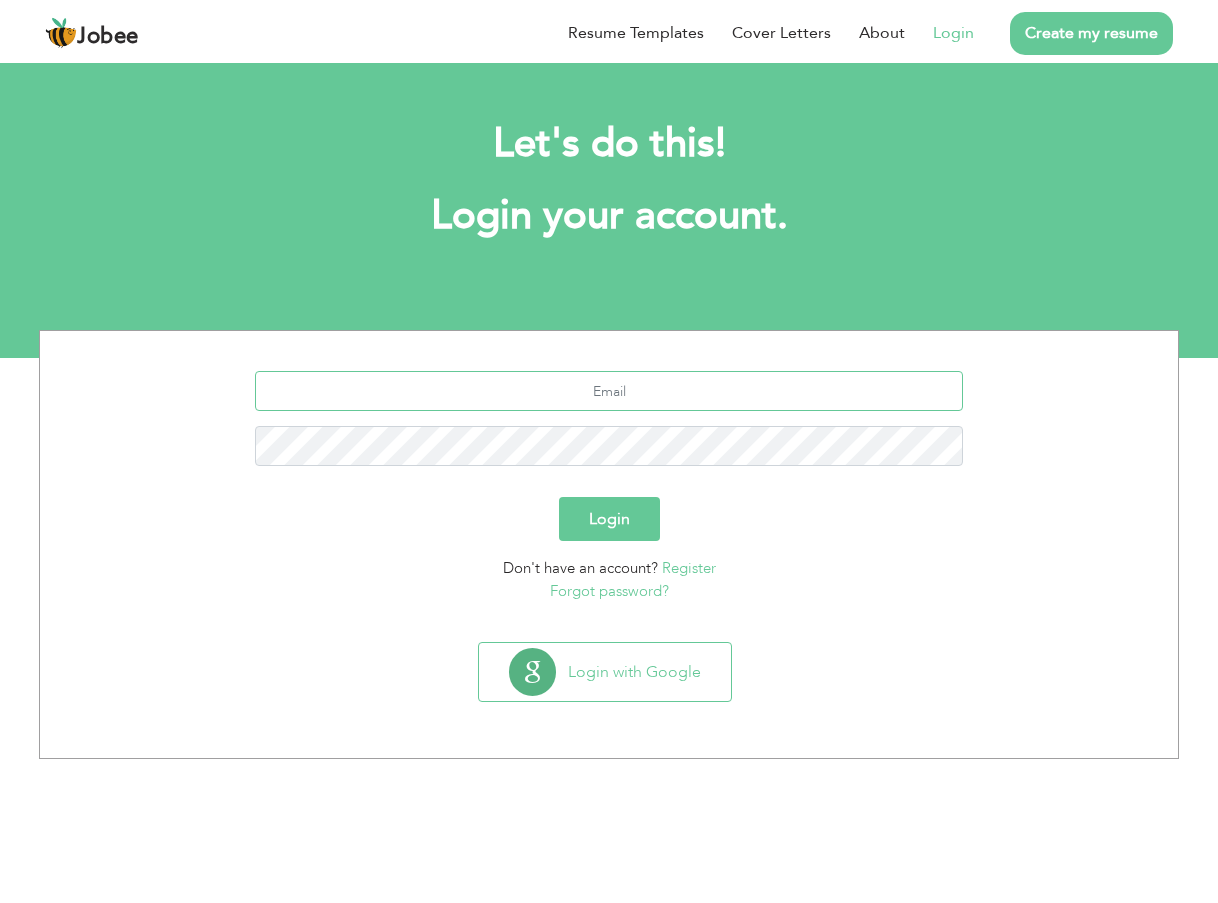 click at bounding box center [609, 391] 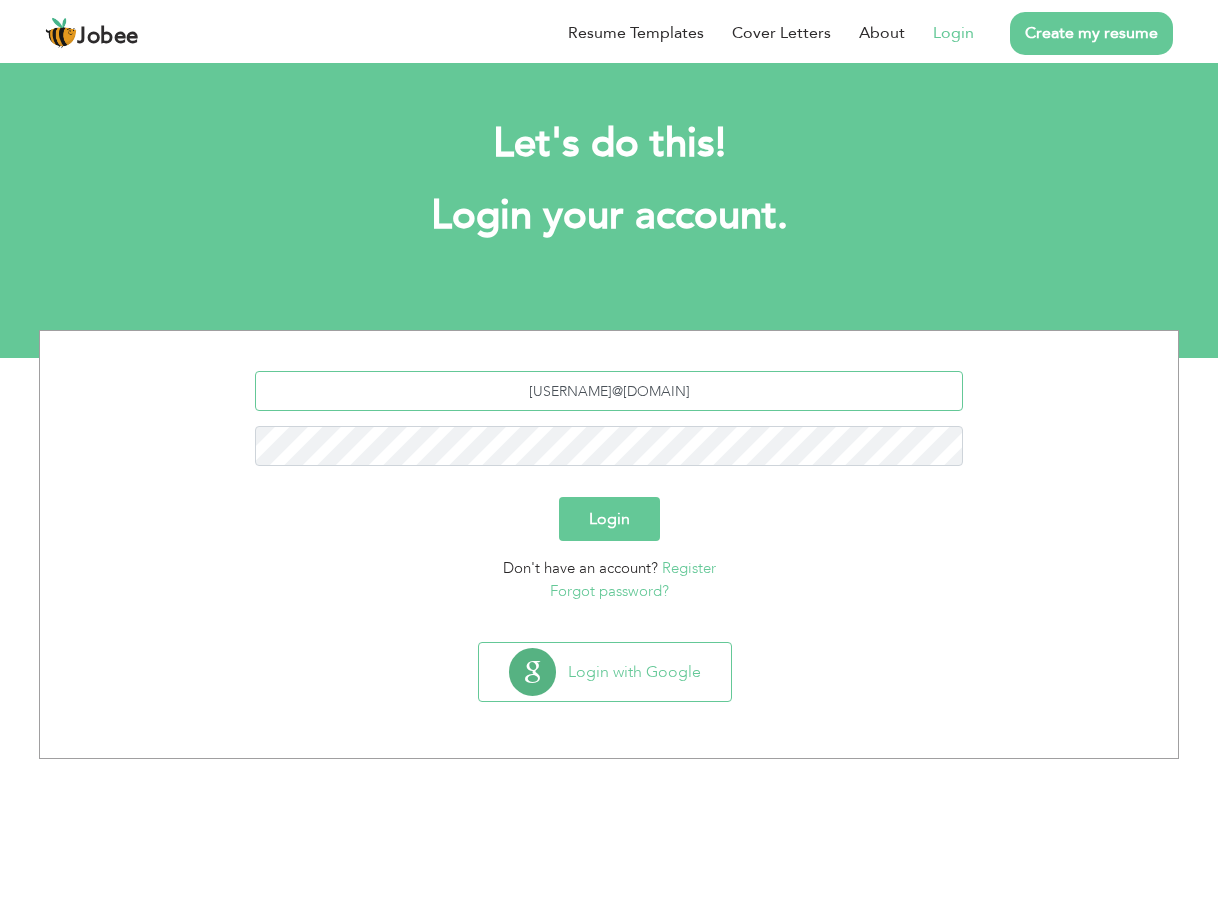 type on "[USERNAME]@[DOMAIN].com" 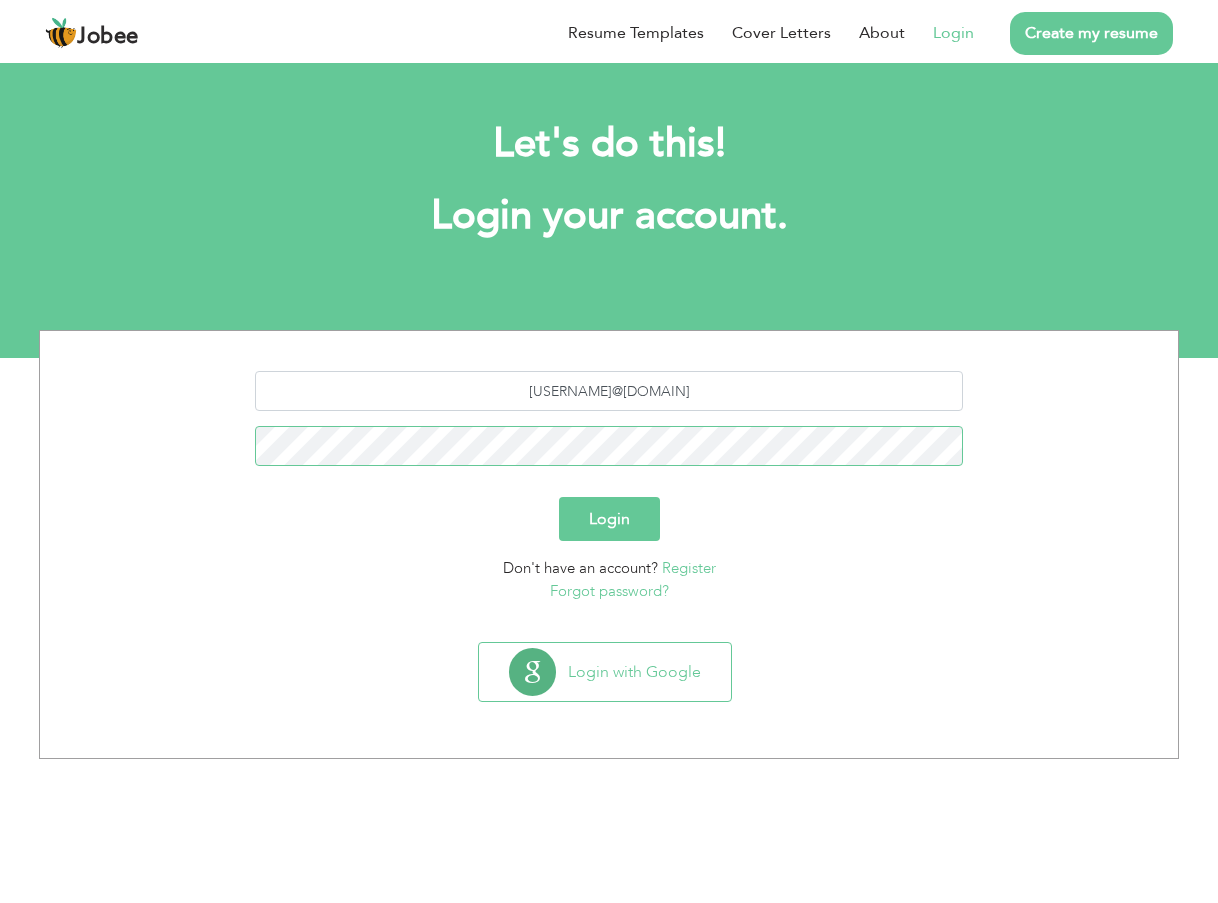 click on "Login" at bounding box center (609, 519) 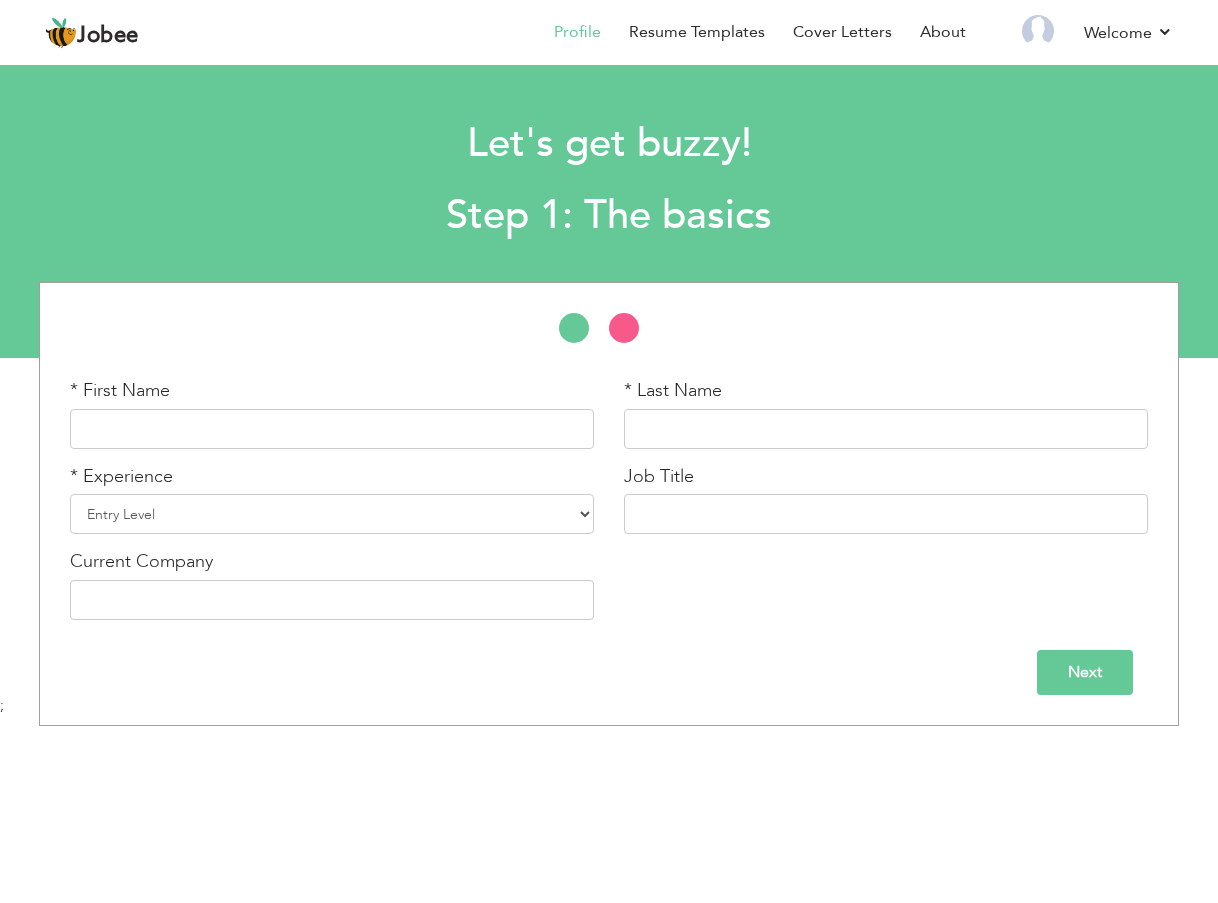 scroll, scrollTop: 0, scrollLeft: 0, axis: both 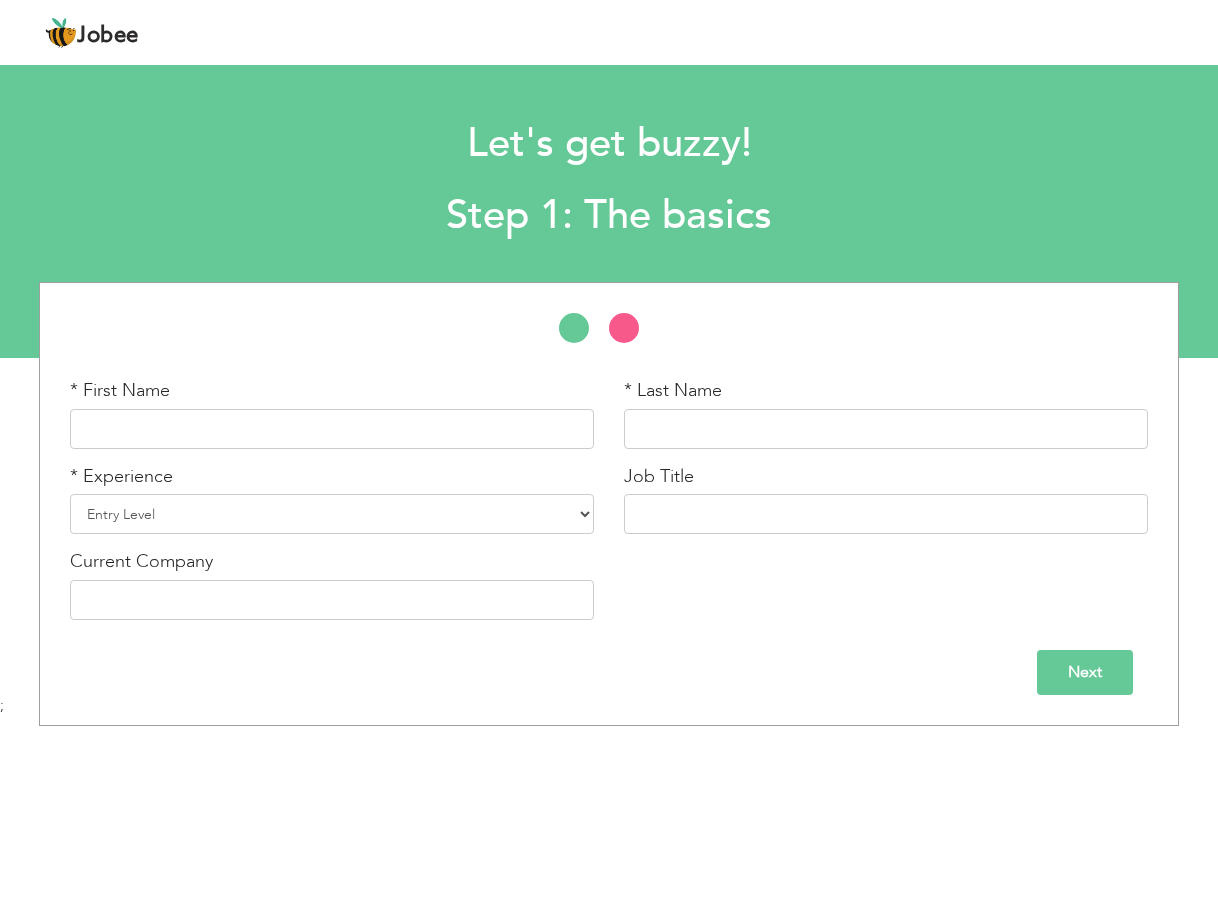 click on "Jobee
Profile
Resume Templates
Resume Templates
Cover Letters
About
My Resume
Welcome
Settings
Log off
Payment Made" at bounding box center (609, 34) 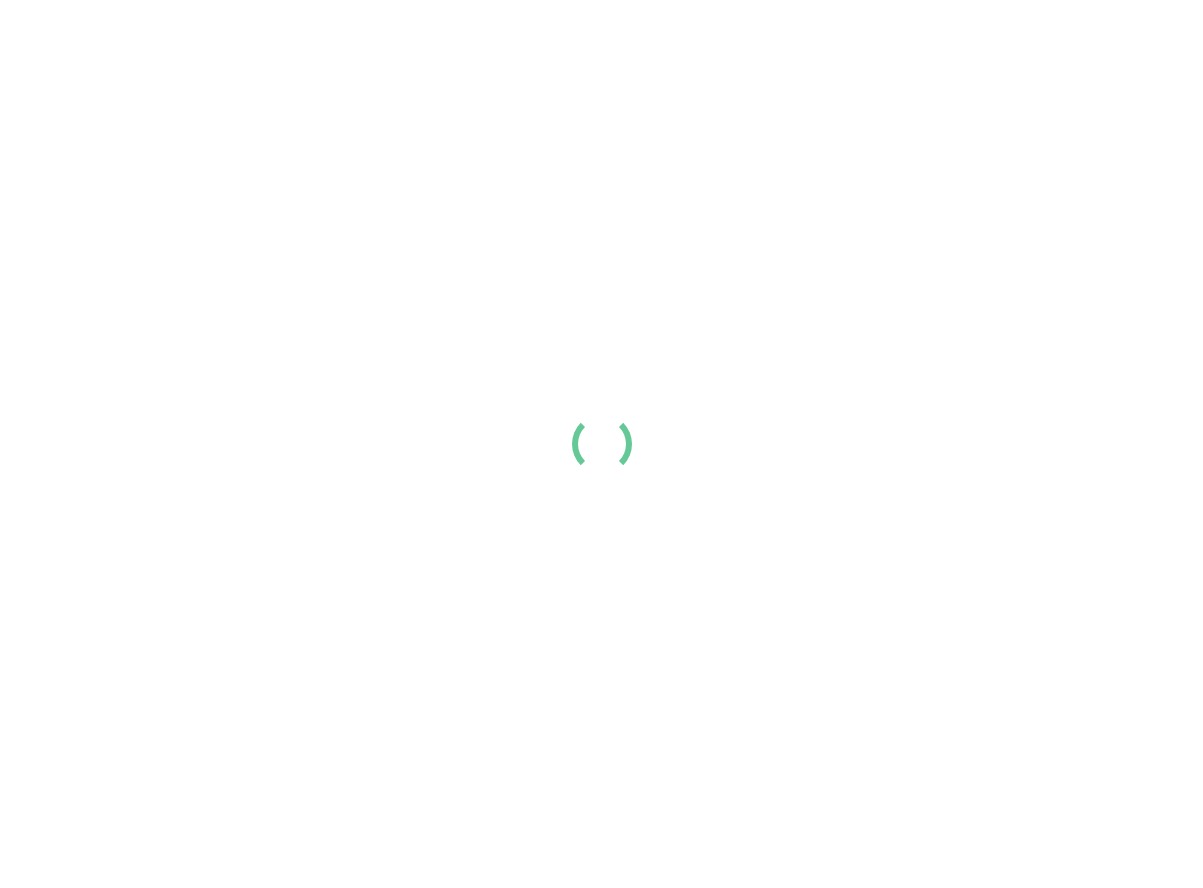scroll, scrollTop: 0, scrollLeft: 0, axis: both 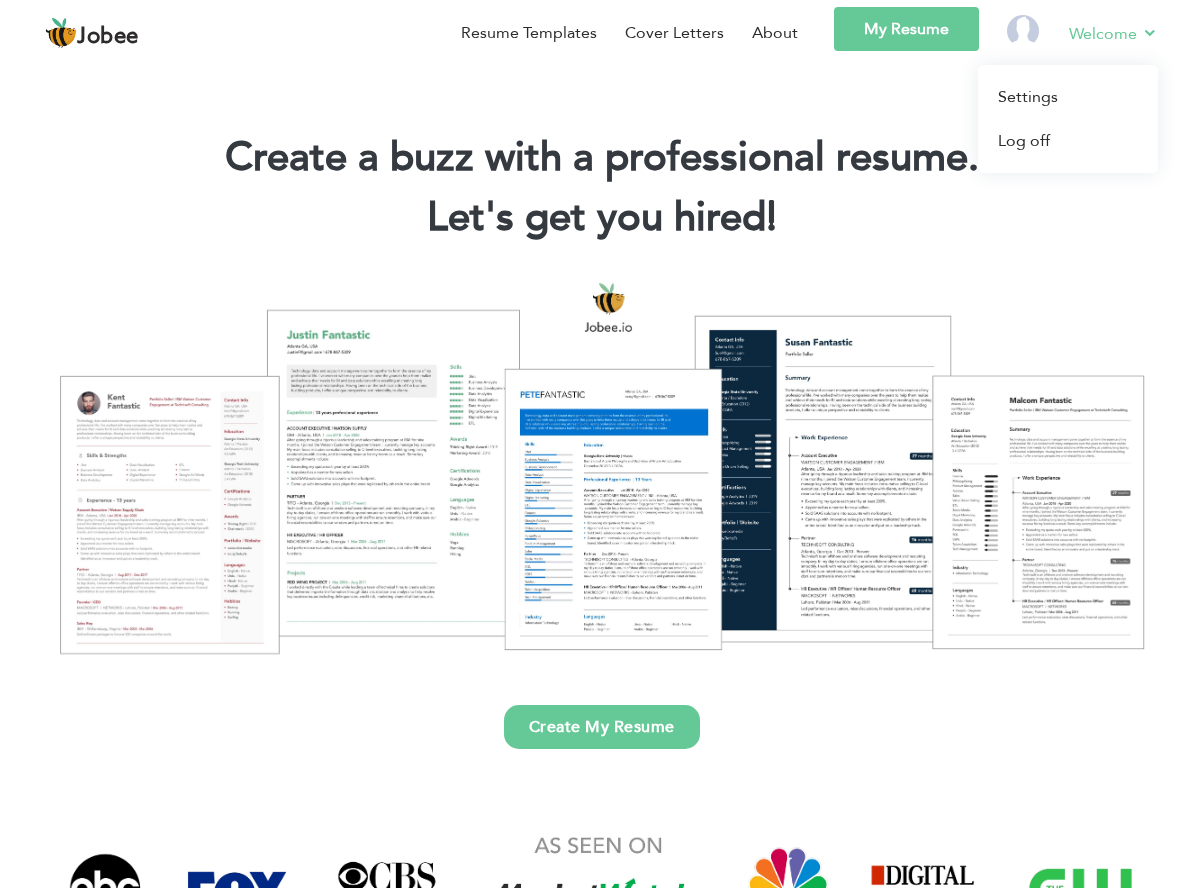click on "Welcome" at bounding box center (1113, 33) 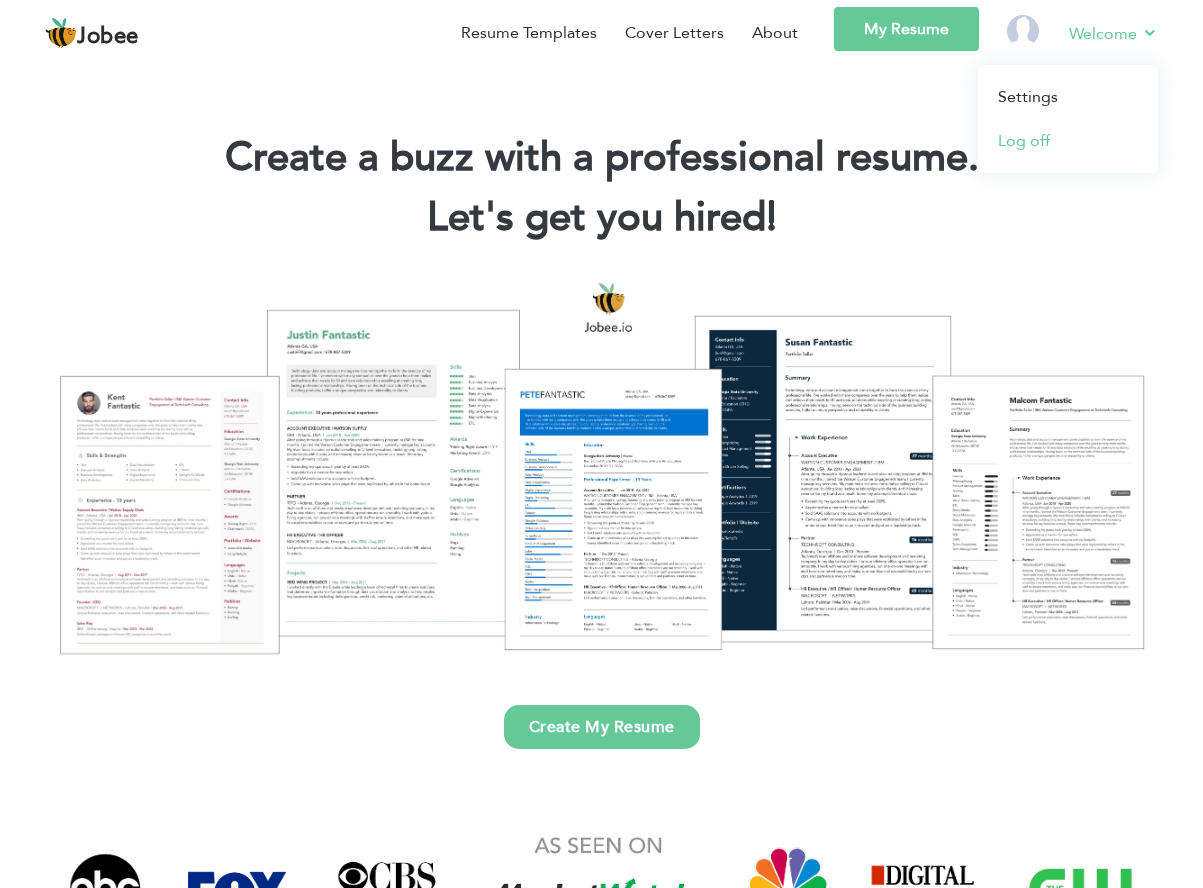 click on "Log off" at bounding box center (1068, 141) 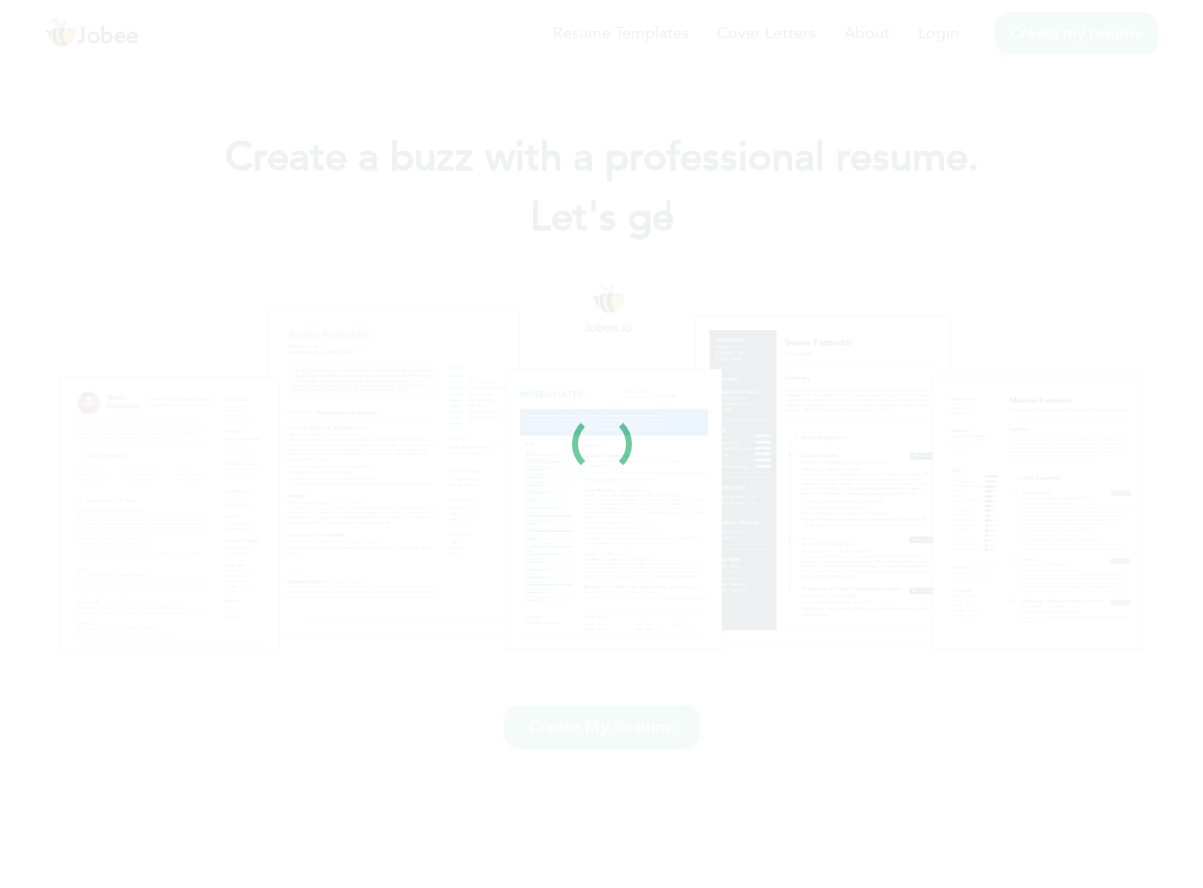scroll, scrollTop: 0, scrollLeft: 0, axis: both 